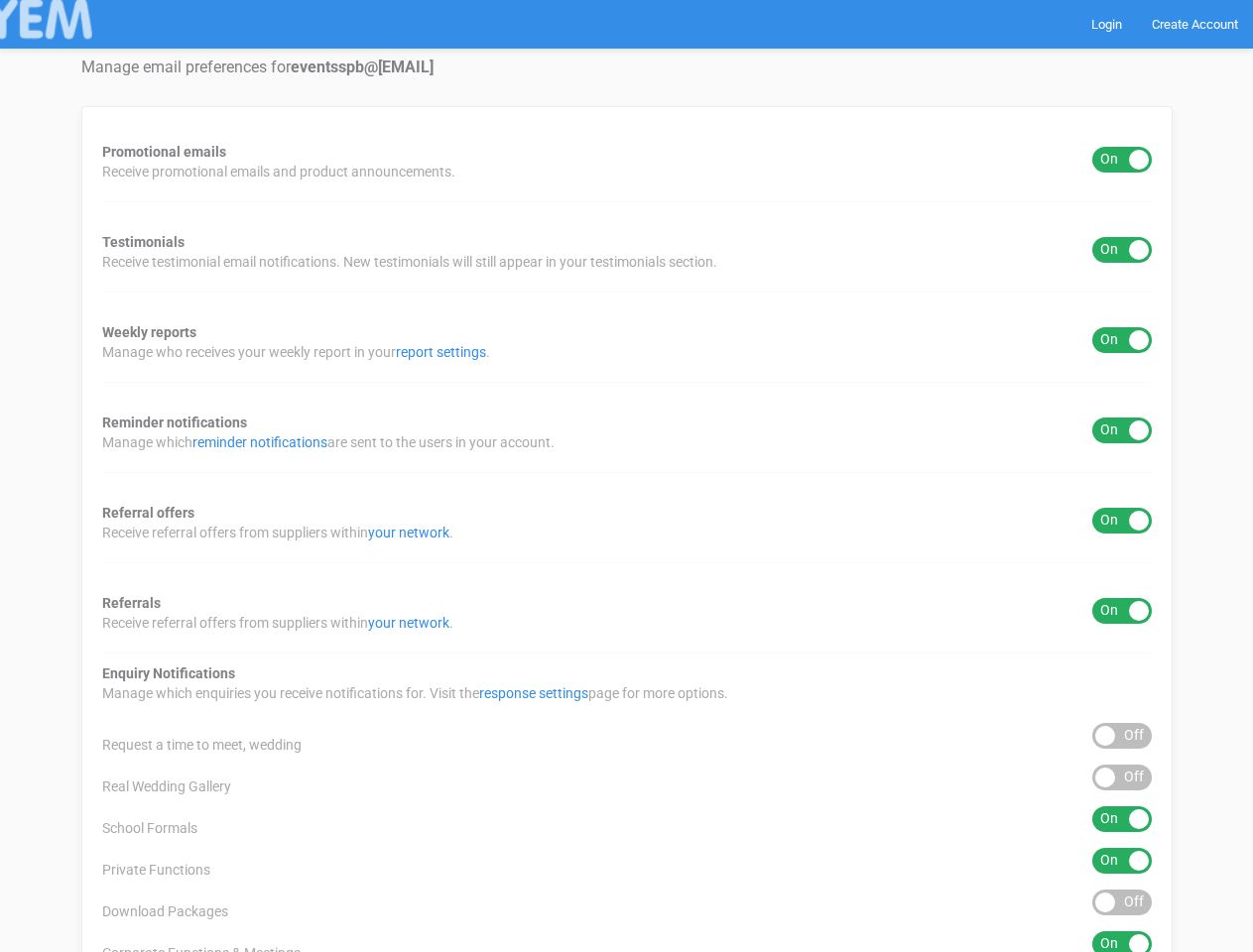 scroll, scrollTop: 0, scrollLeft: 0, axis: both 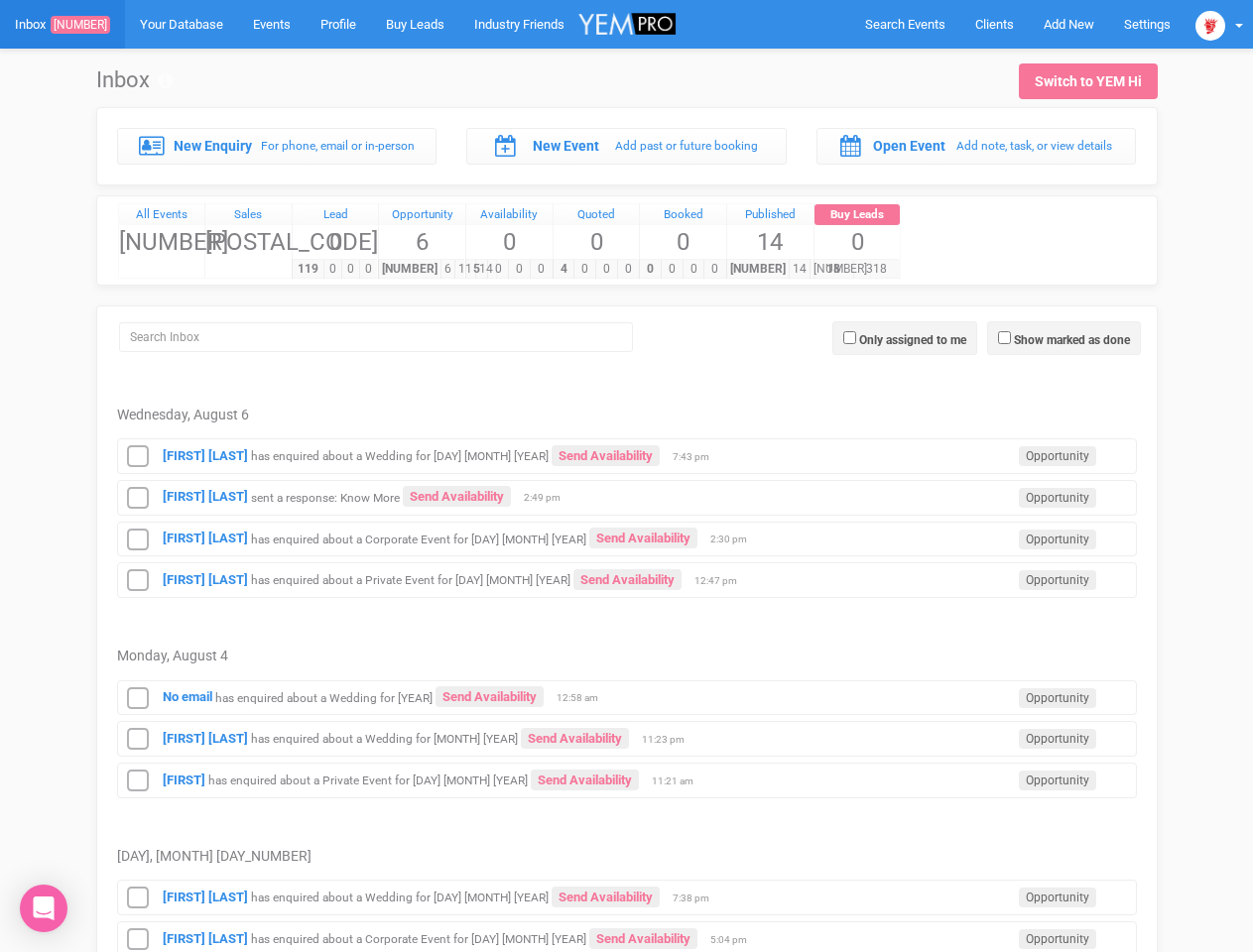 click on "[FIRST] [LAST]
sent a response: Know More   Send Availability        Opportunity [TIME]" at bounding box center [627, 495] 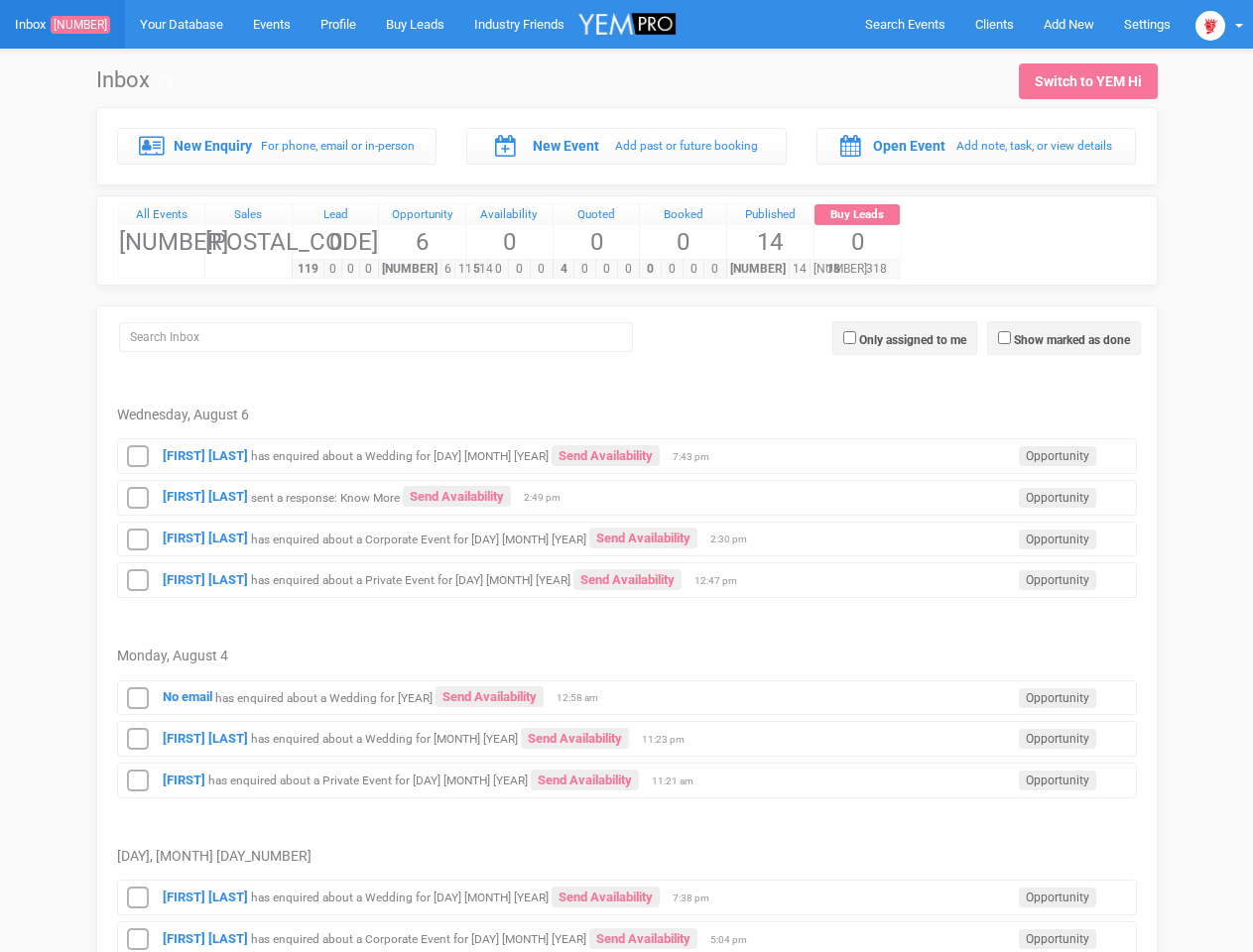 click on "Eloise Ryan
sent a response: Know More   Send Availability        Opportunity  2:49 pm" at bounding box center (627, 495) 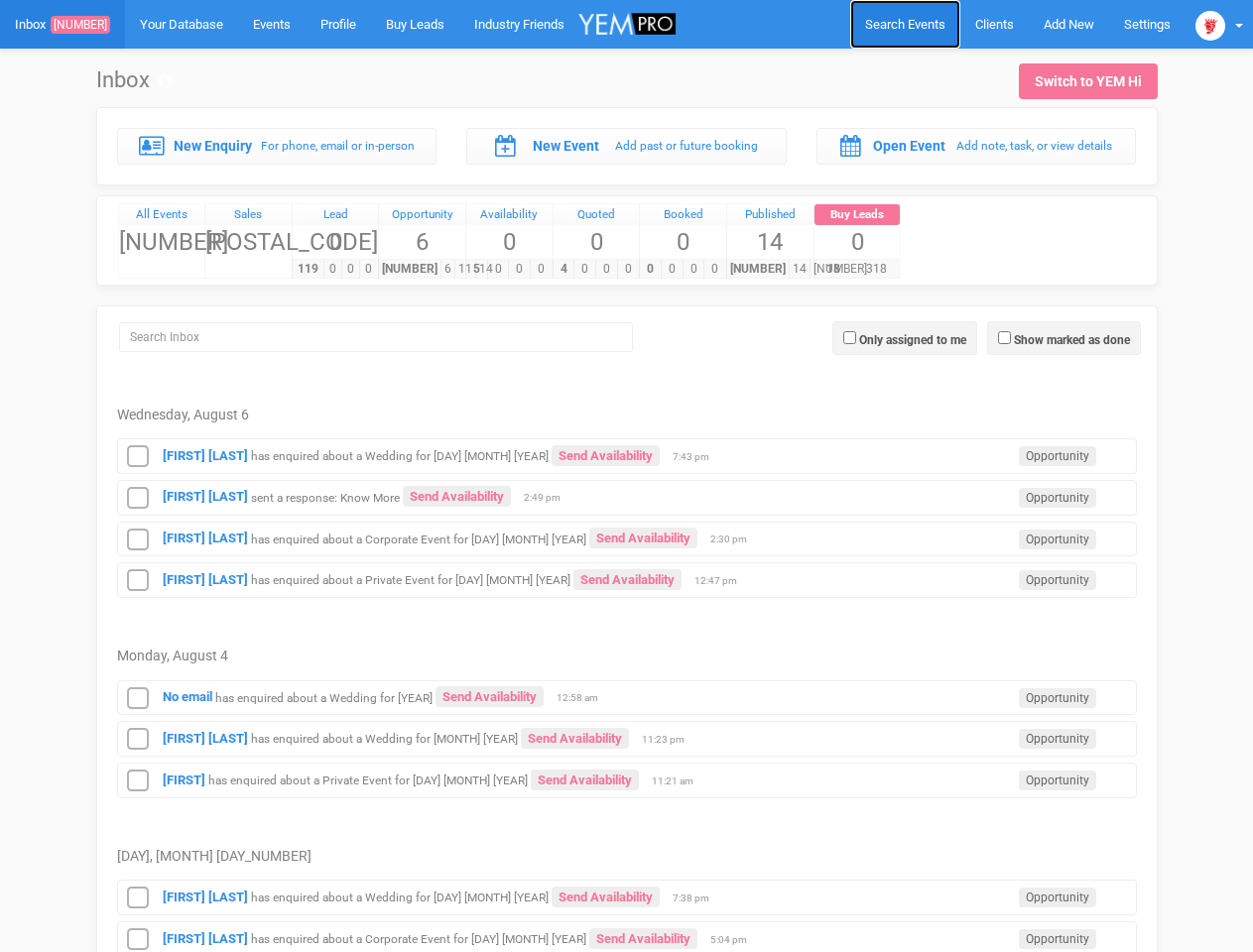 click on "Search Events" at bounding box center (905, 24) 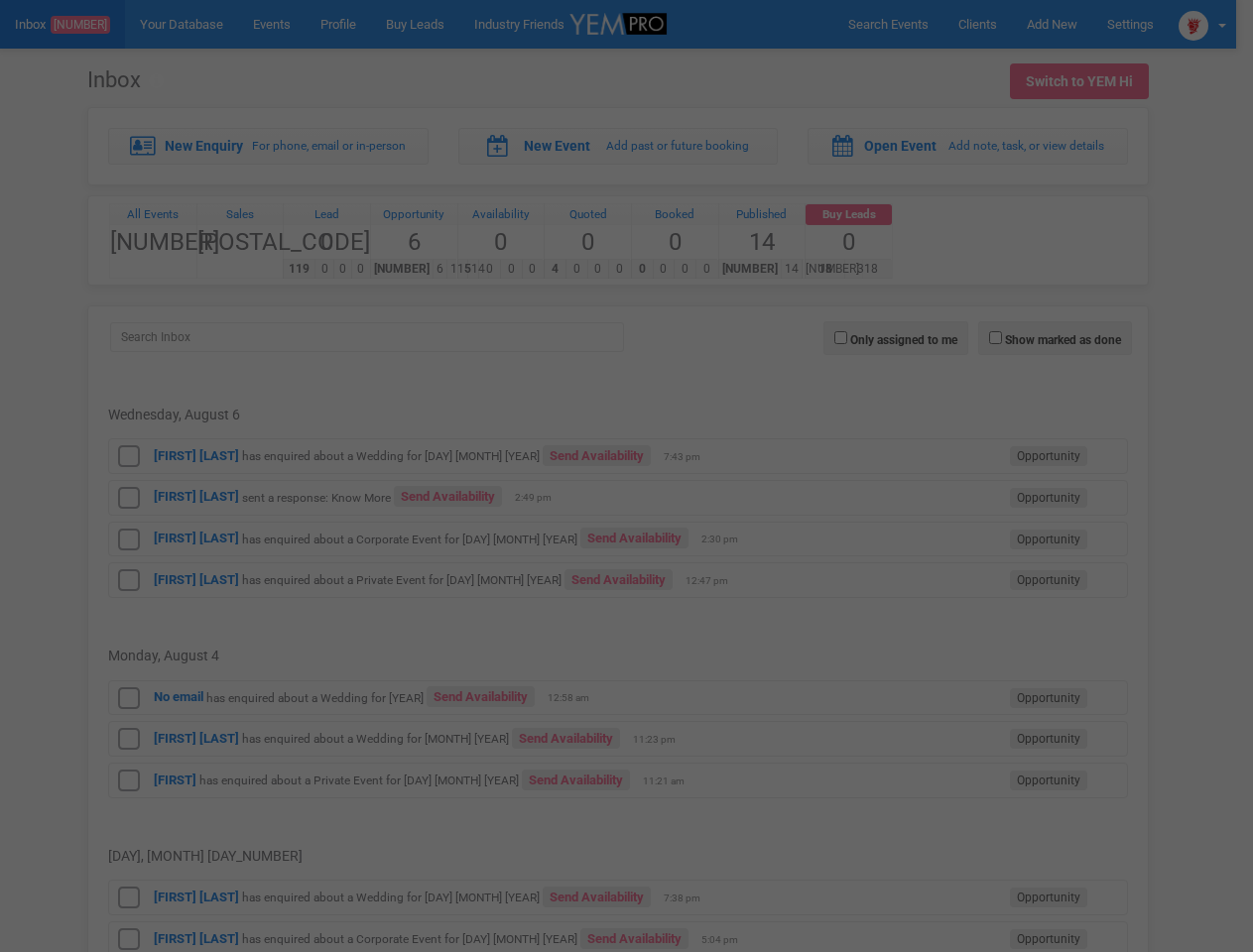 click at bounding box center [626, 476] 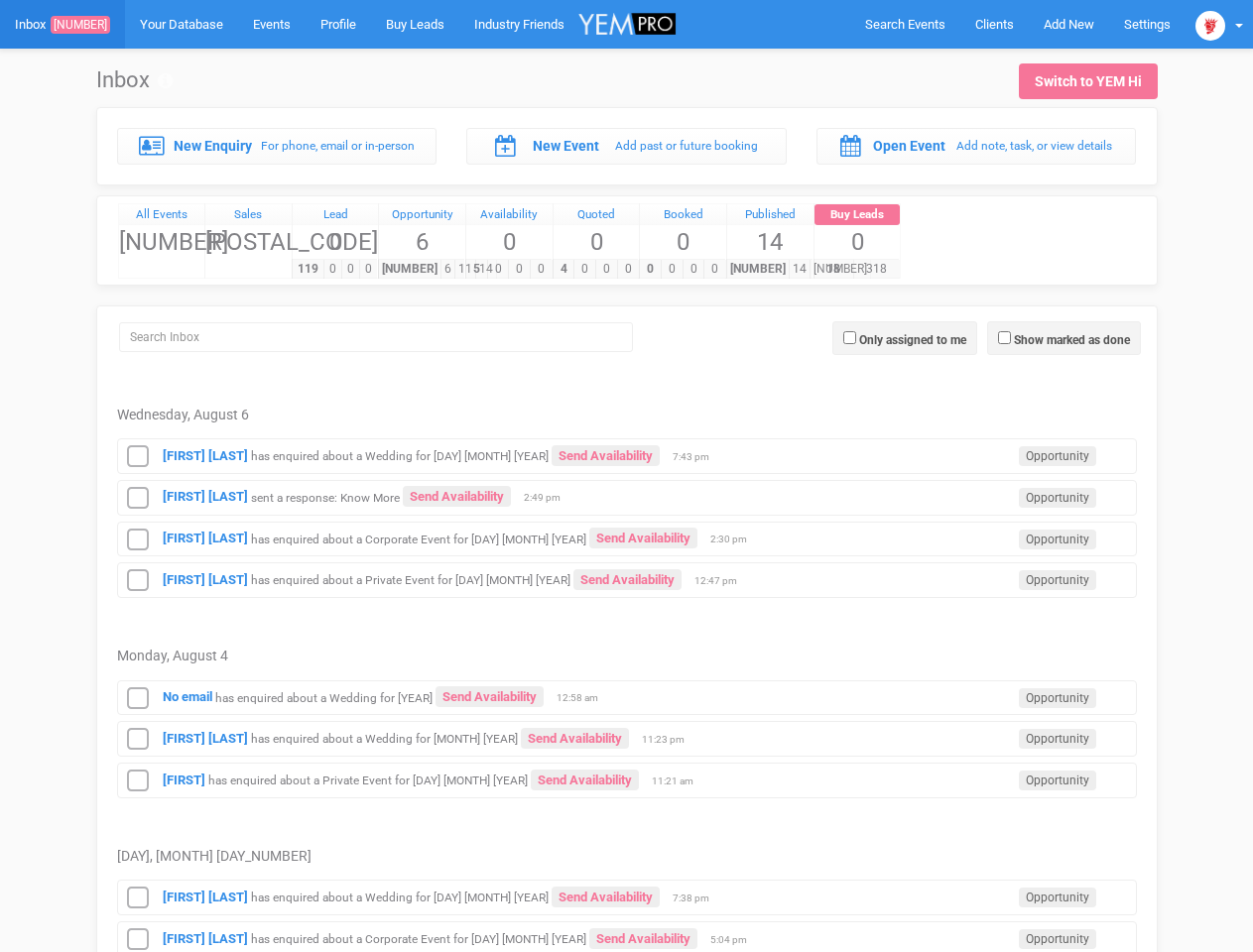 click on "7:43 pm" at bounding box center (697, 457) 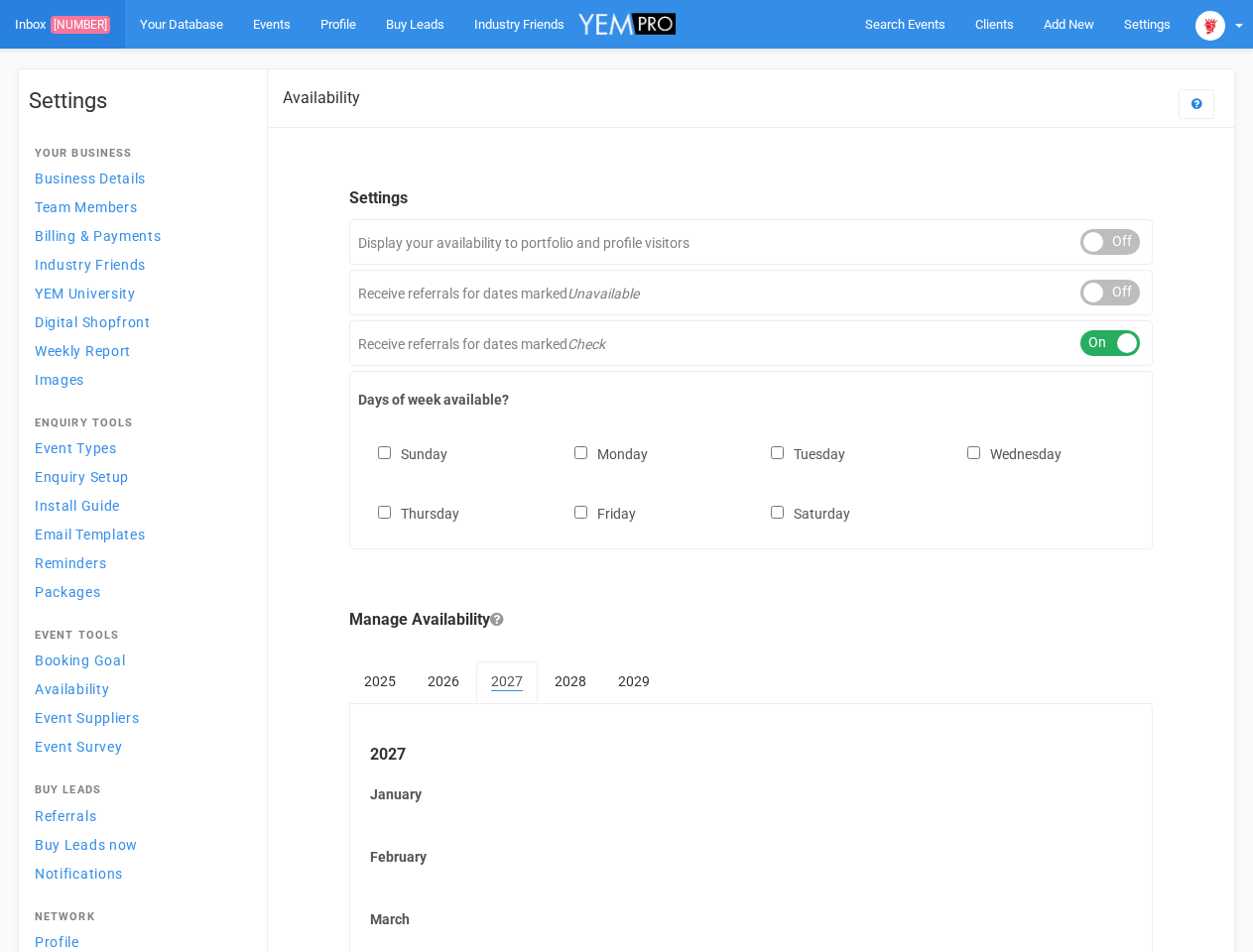 scroll, scrollTop: 0, scrollLeft: 0, axis: both 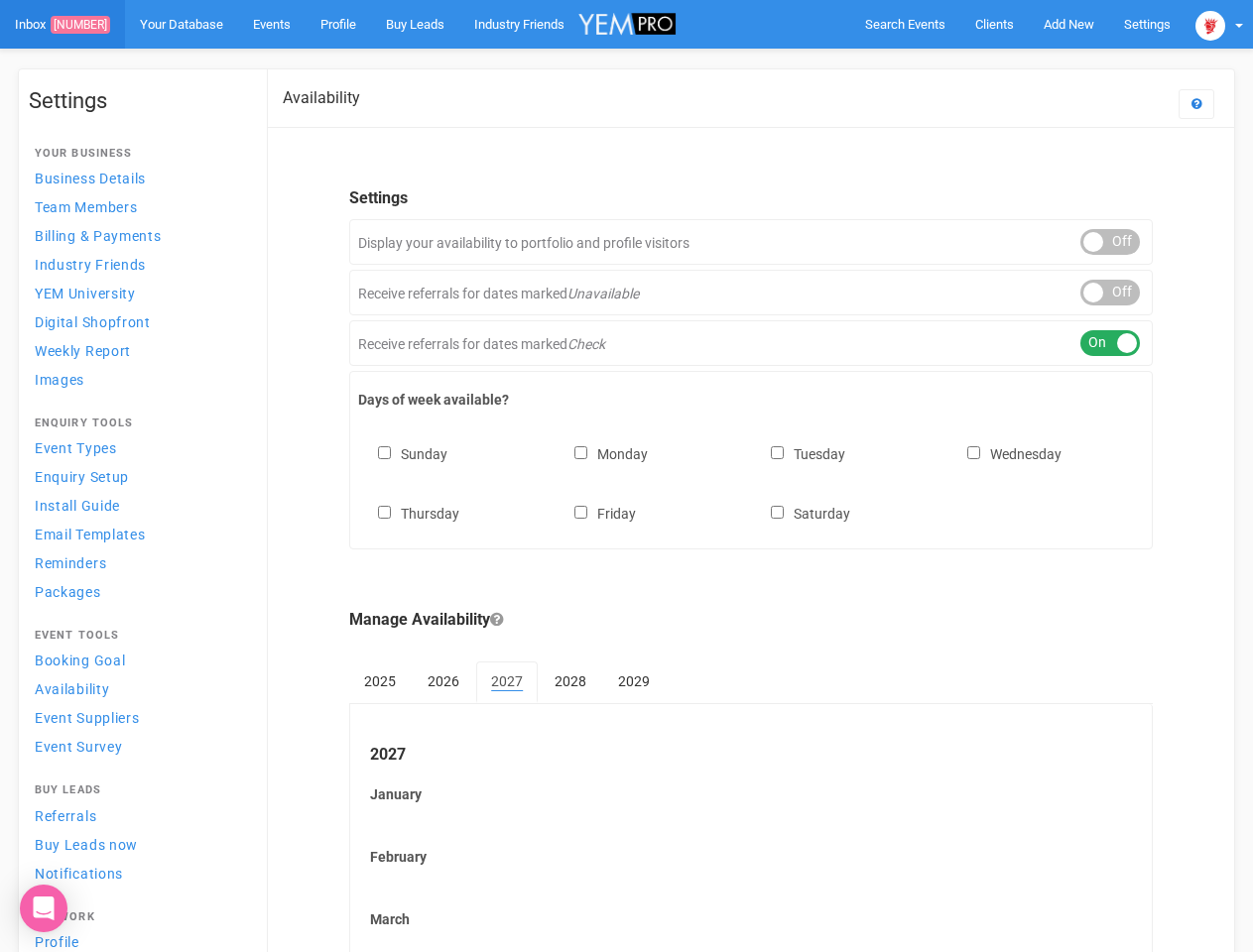 click on "Sunday Monday Tuesday Wednesday Thursday Friday Saturday" at bounding box center (751, 474) 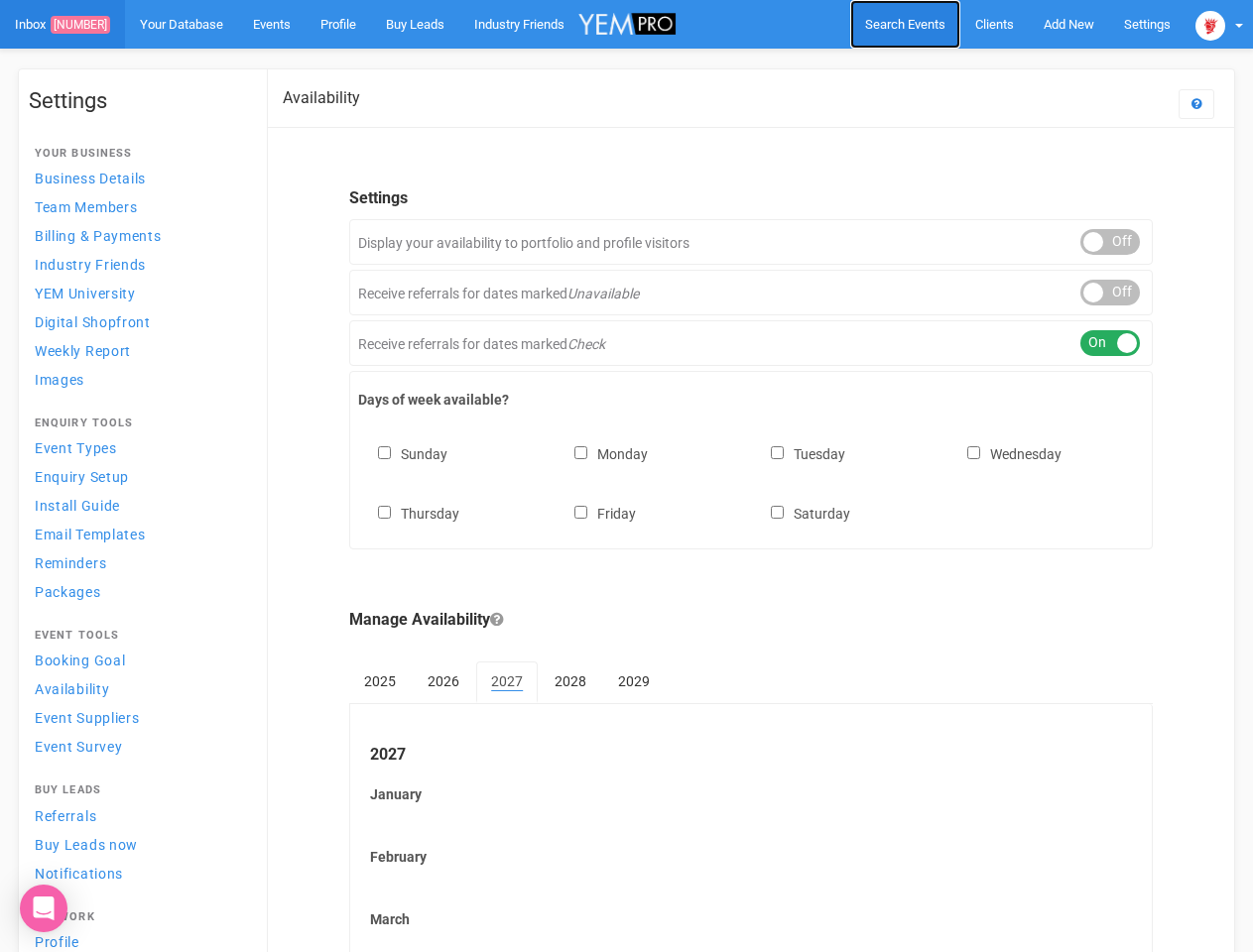 click on "Search Events" at bounding box center (905, 24) 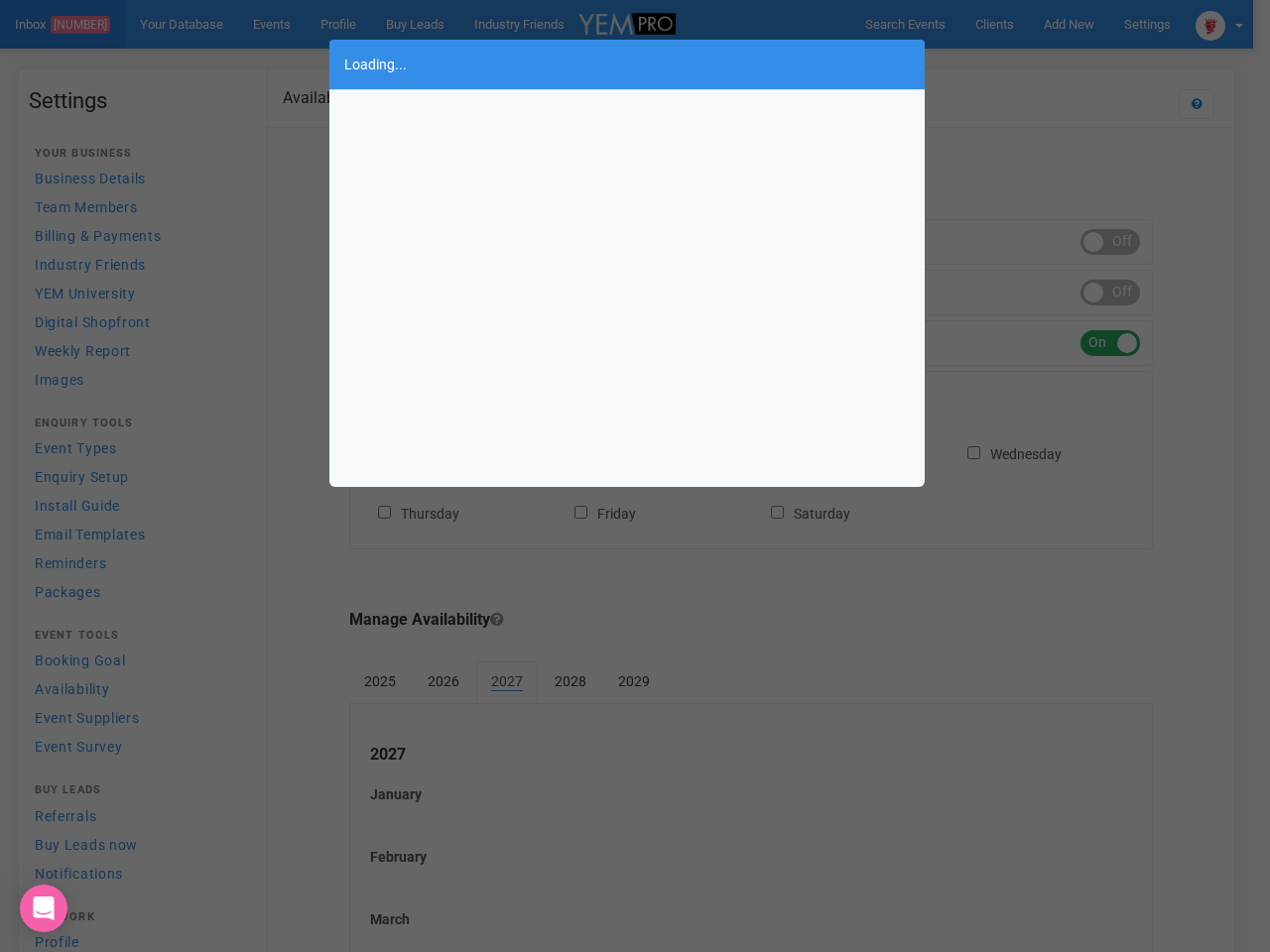 click on "Loading..." at bounding box center [635, 476] 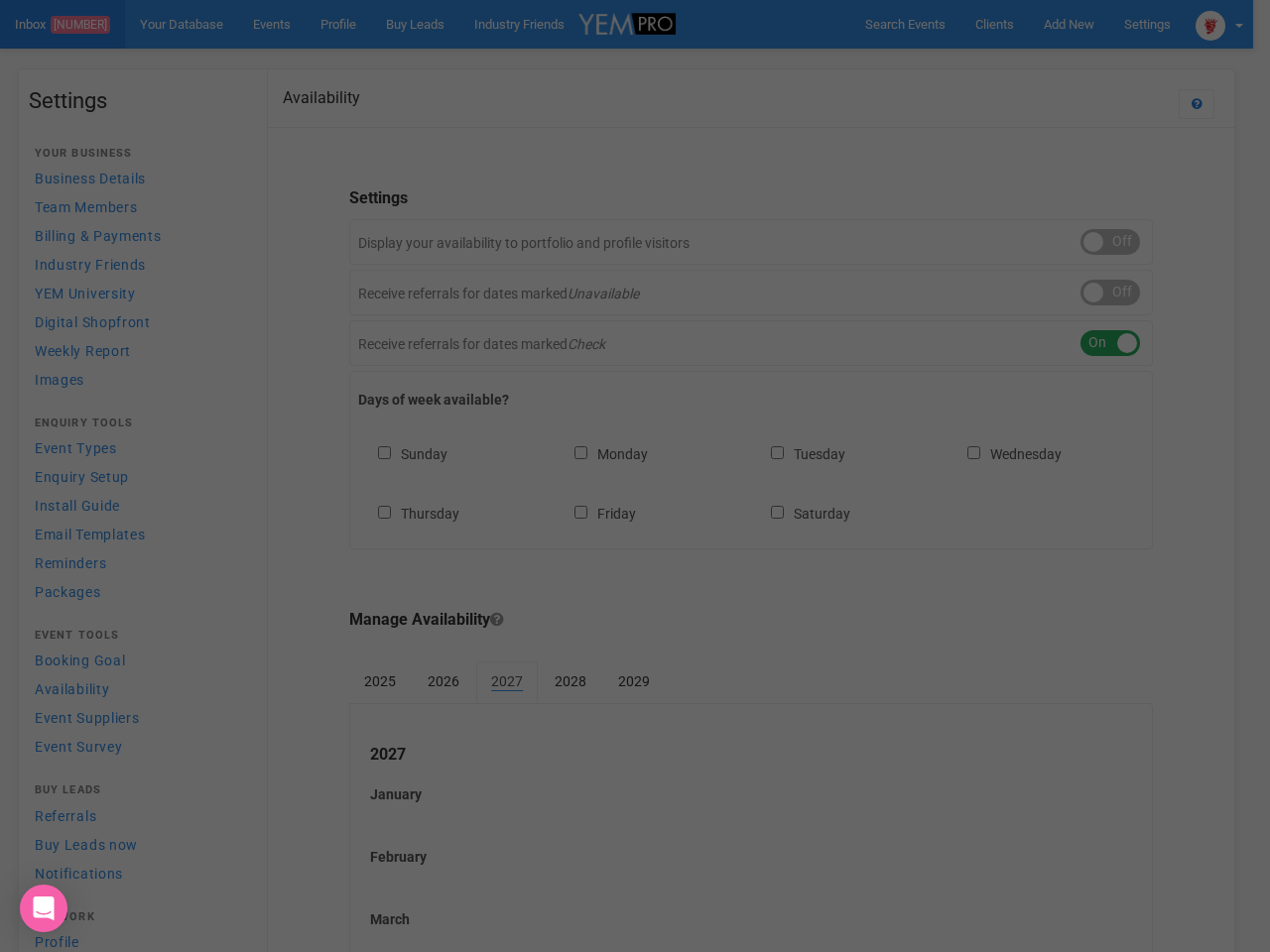 click on "Loading..." at bounding box center (635, 476) 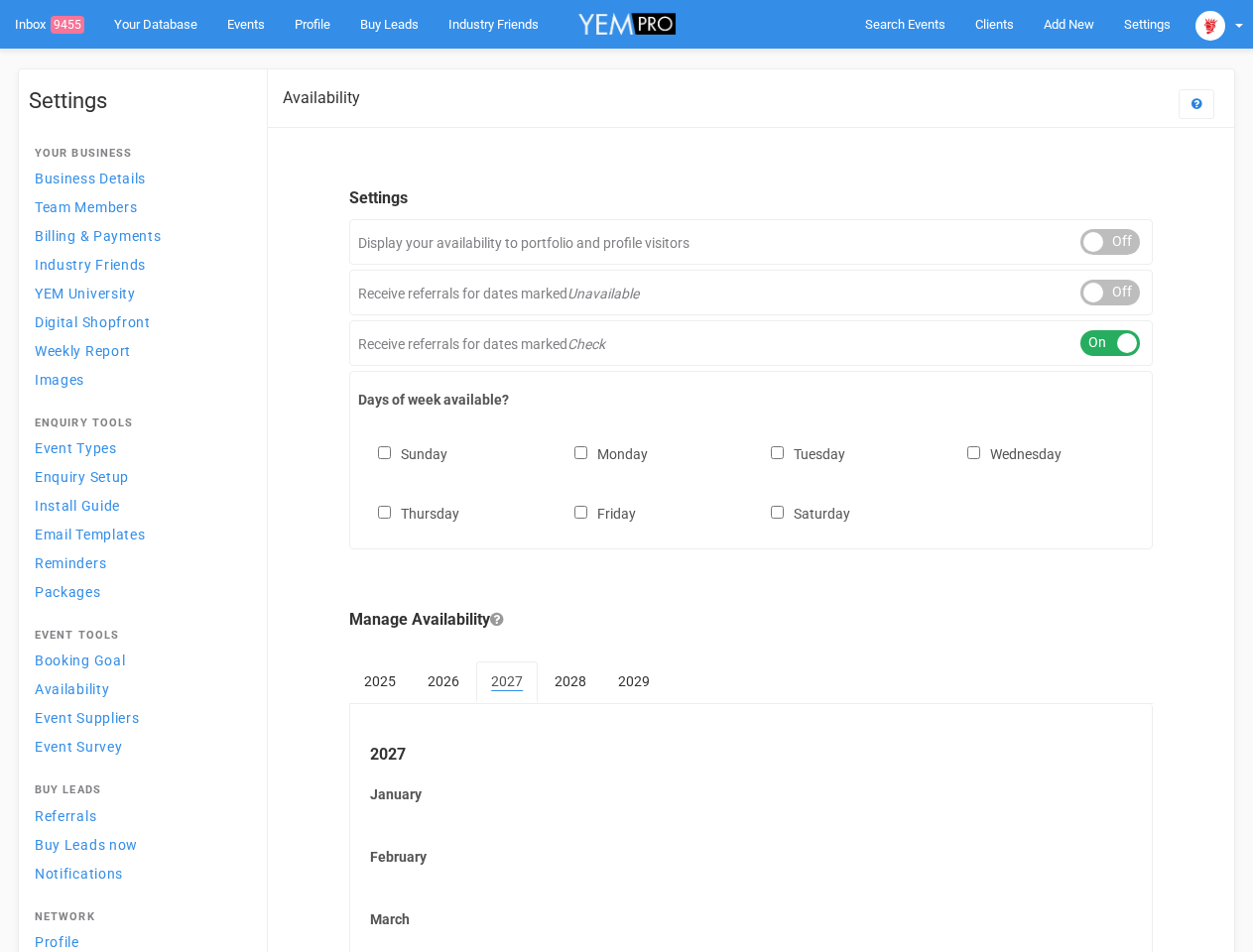 scroll, scrollTop: 0, scrollLeft: 0, axis: both 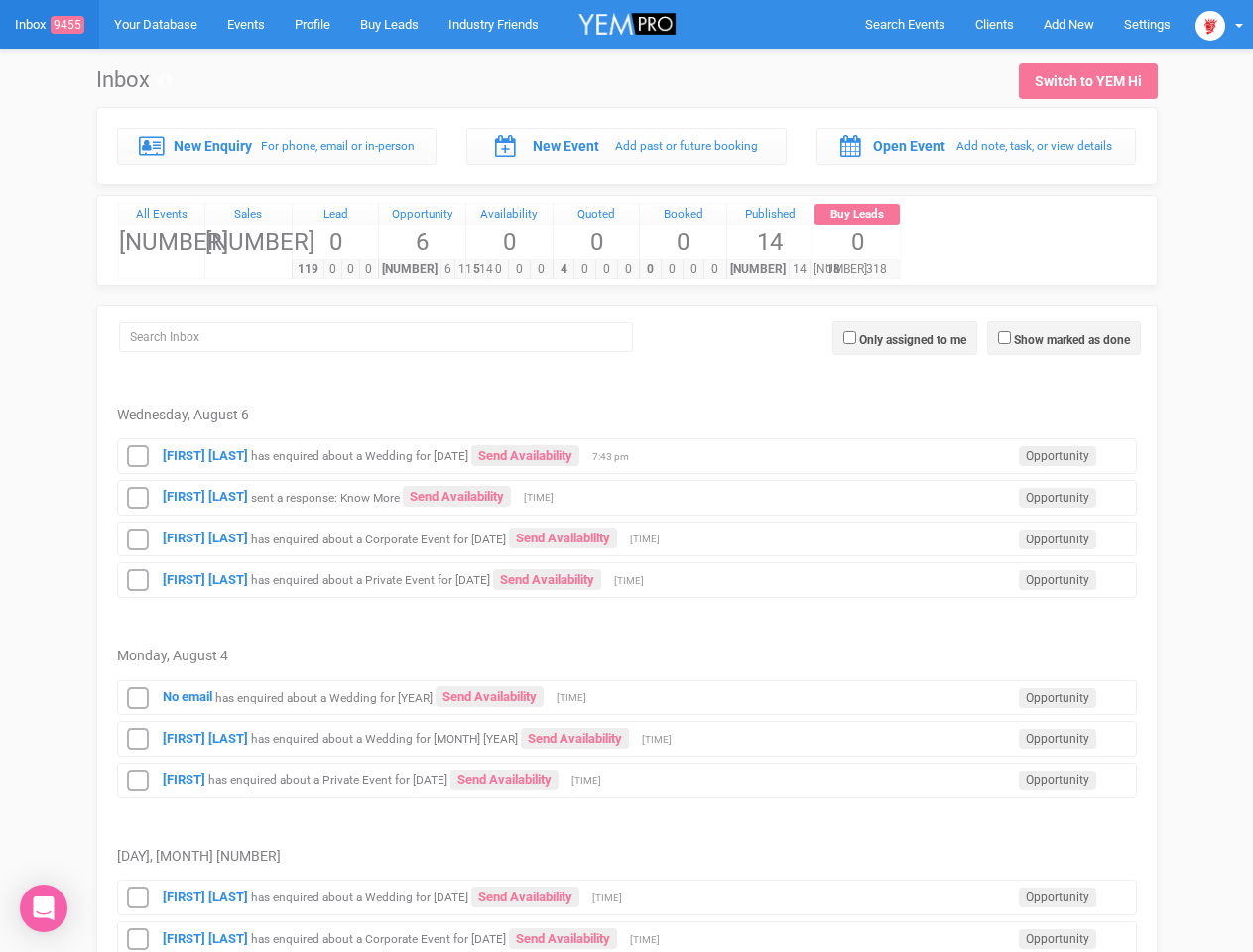 click on "[FIRST] [LAST]
sent a response: Know More   Send Availability        Opportunity [TIME]" at bounding box center [627, 495] 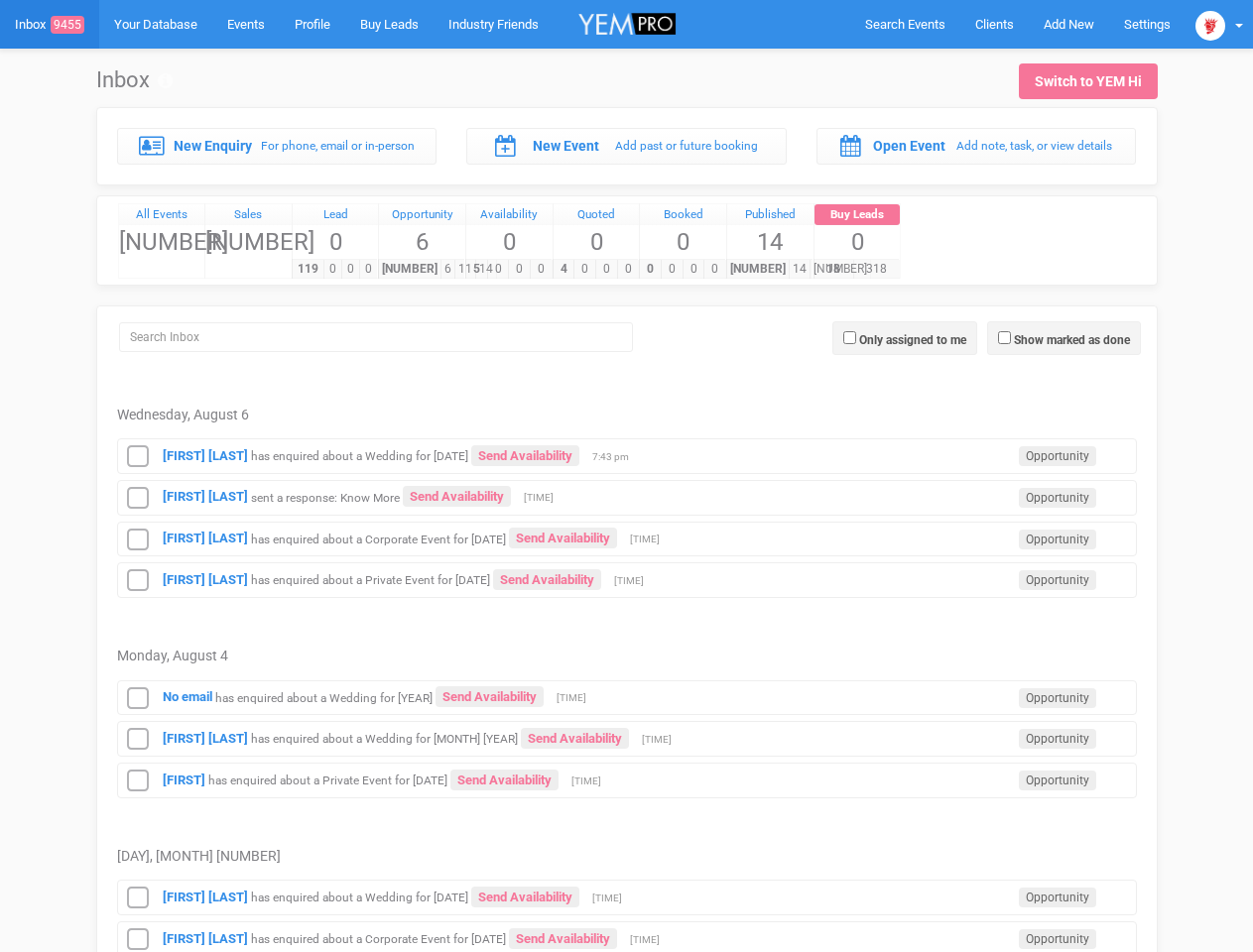 click on "[FIRST] [LAST]
sent a response: Know More   Send Availability        Opportunity [TIME]" at bounding box center (627, 495) 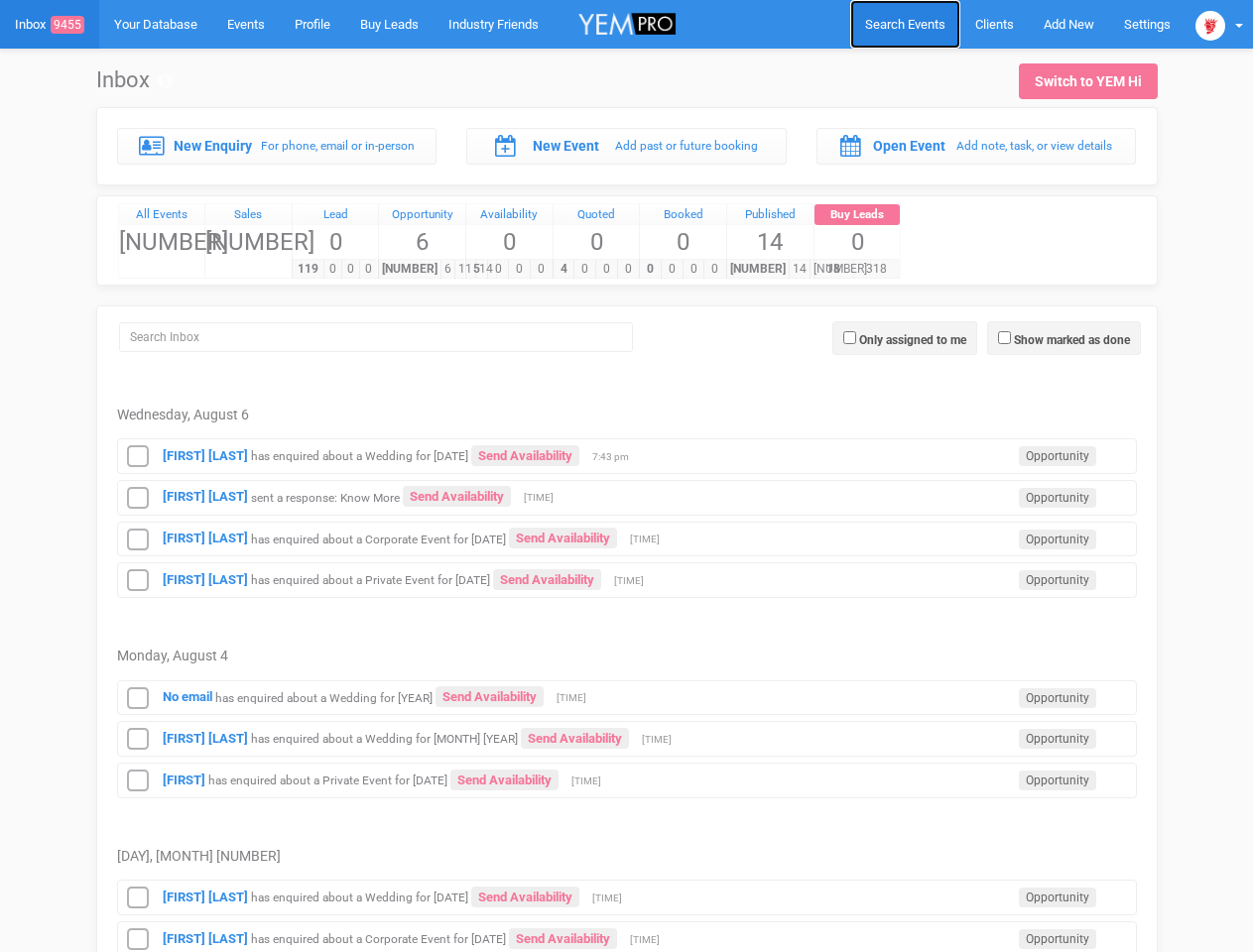 click on "Search Events" at bounding box center (905, 24) 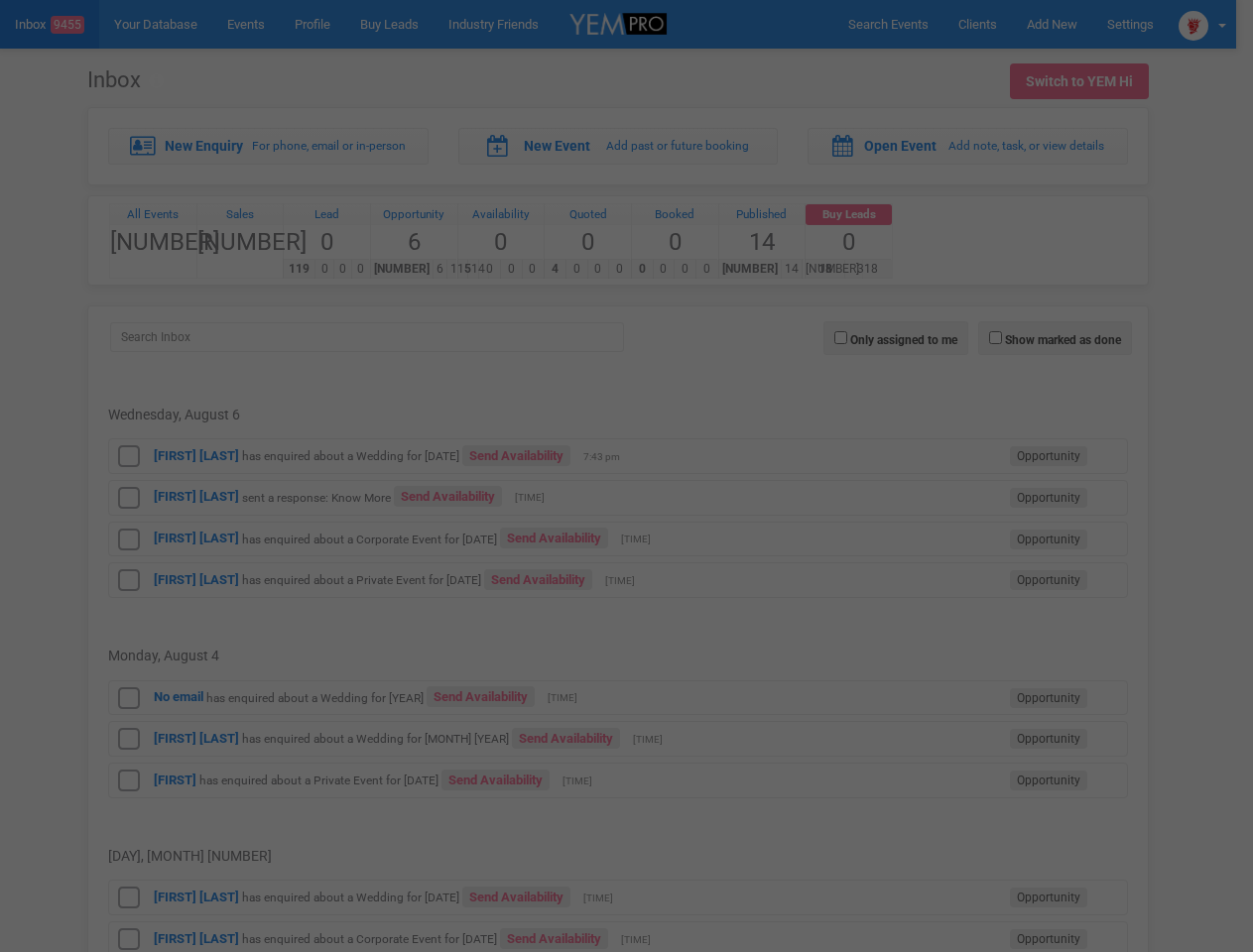 click at bounding box center (0, 0) 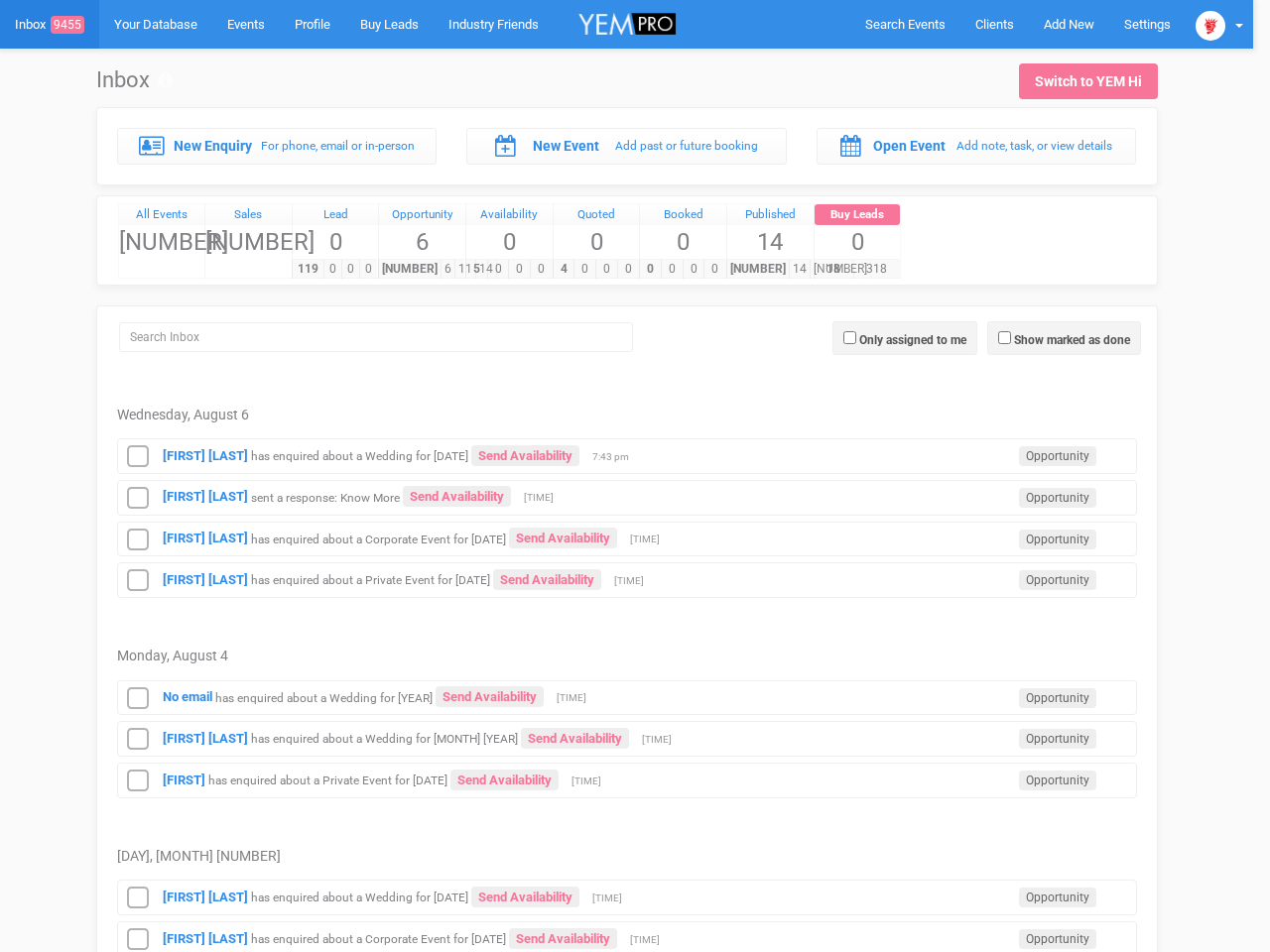 click at bounding box center [635, 476] 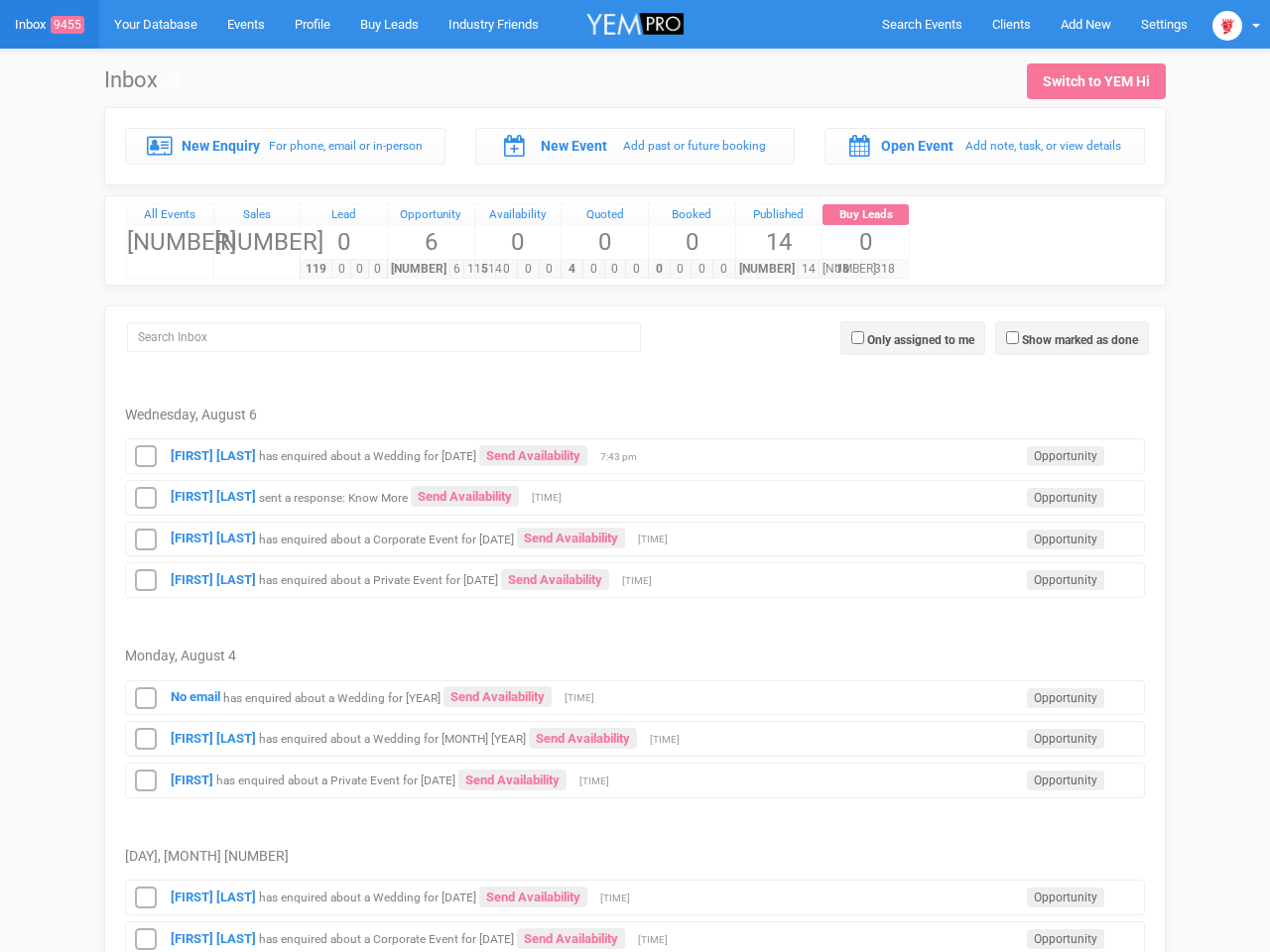 click on "Only assigned to me" at bounding box center [921, 340] 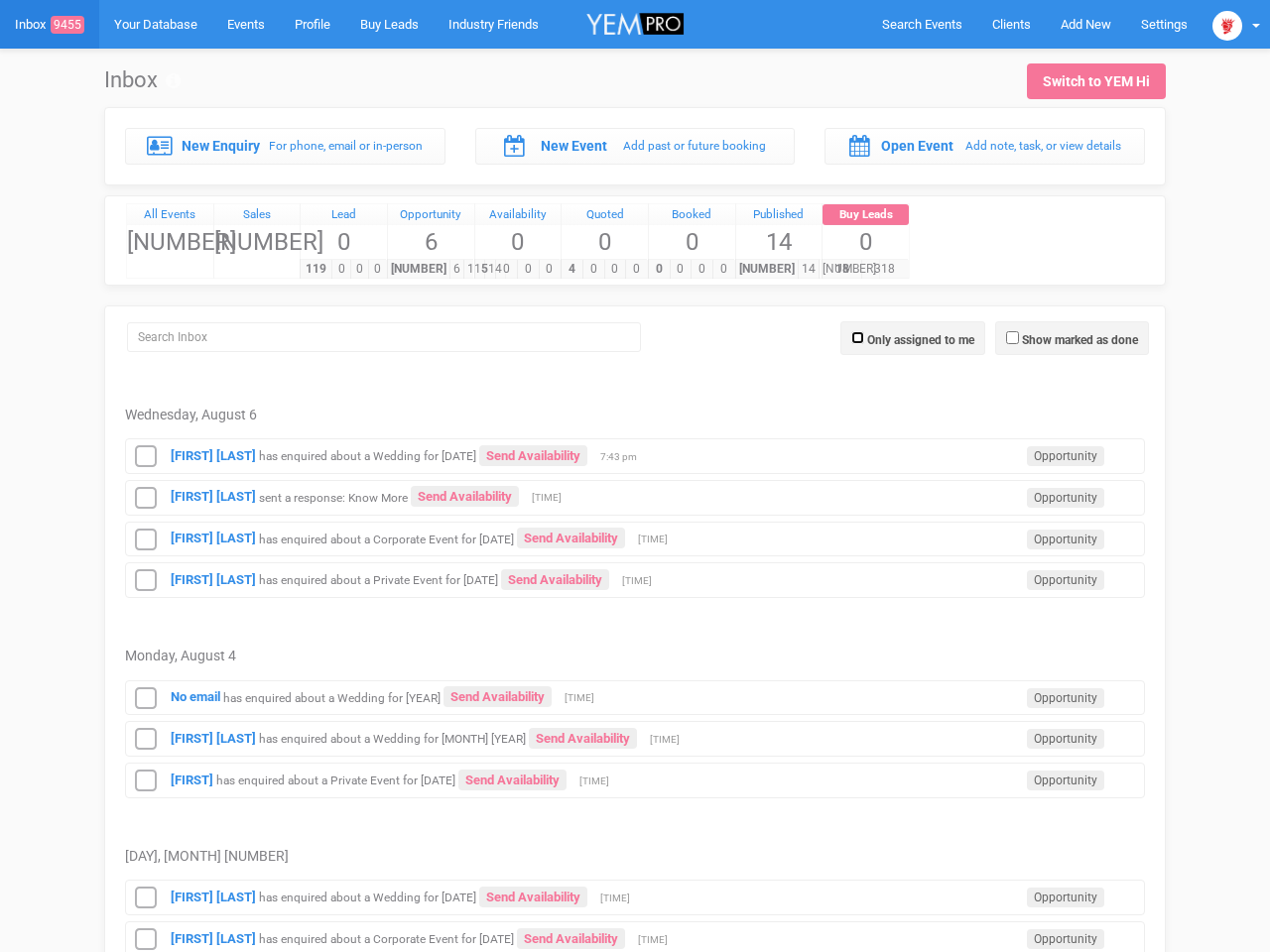click on "Only assigned to me" at bounding box center [857, 337] 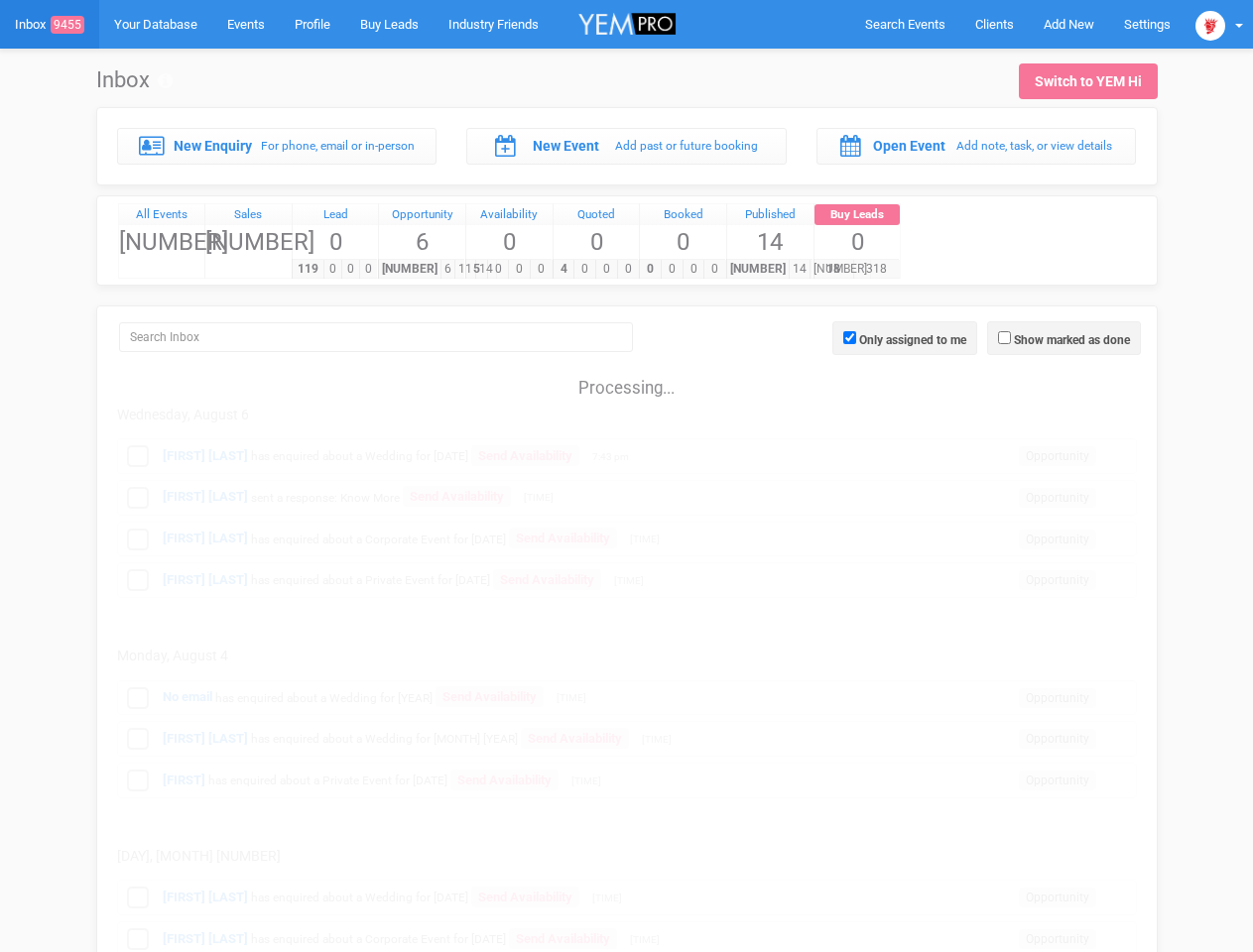 click on "Processing..." at bounding box center (627, 2199) 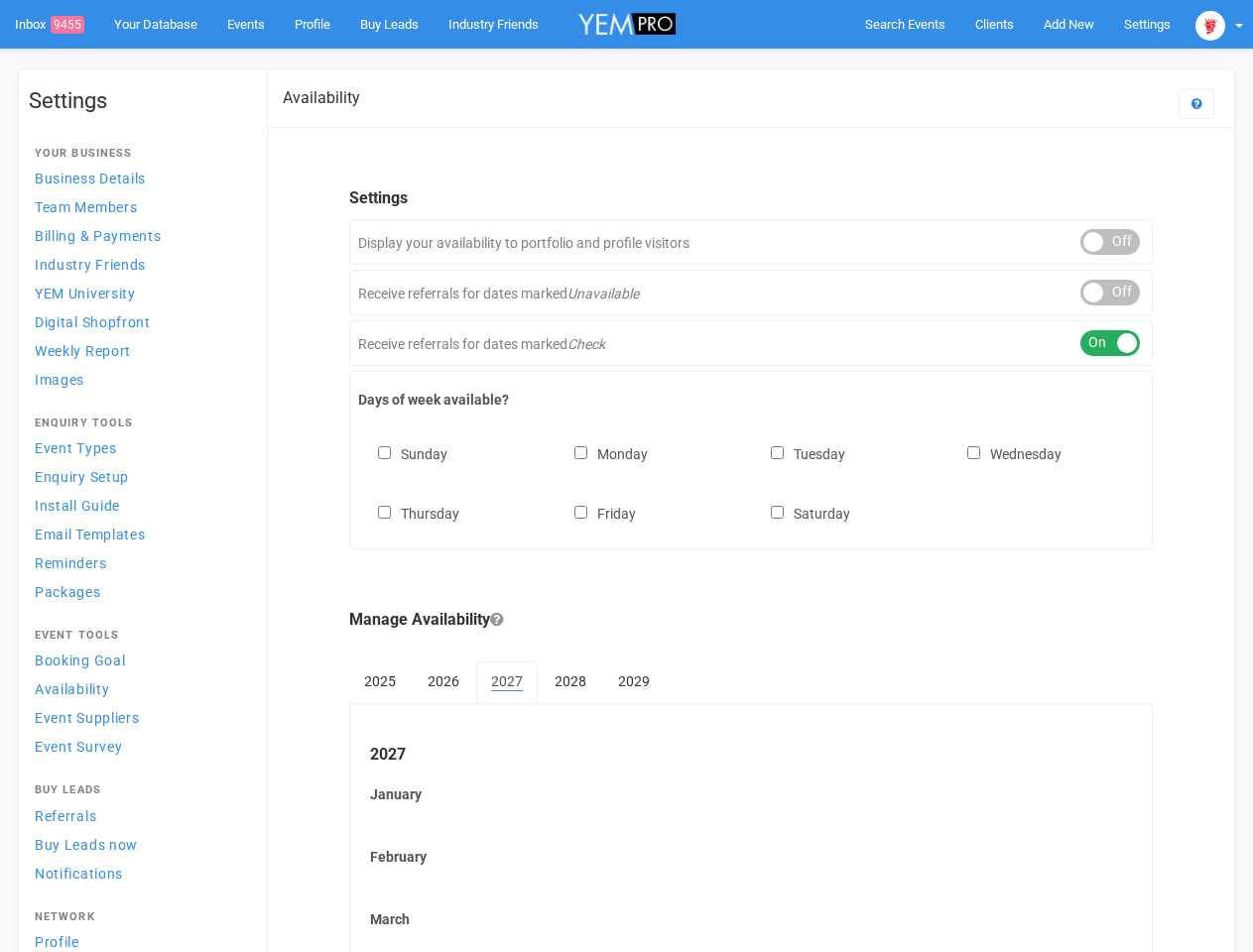 scroll, scrollTop: 0, scrollLeft: 0, axis: both 